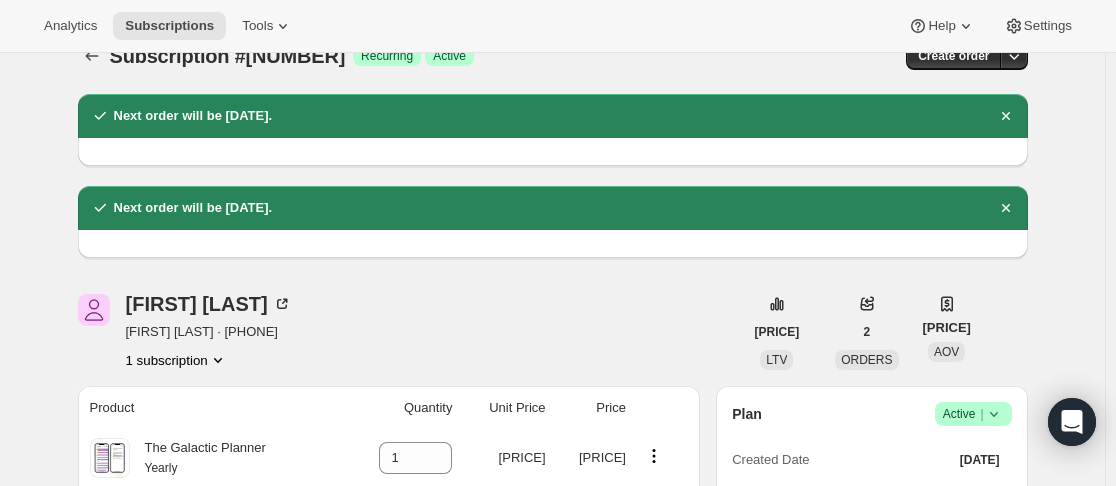 scroll, scrollTop: 0, scrollLeft: 0, axis: both 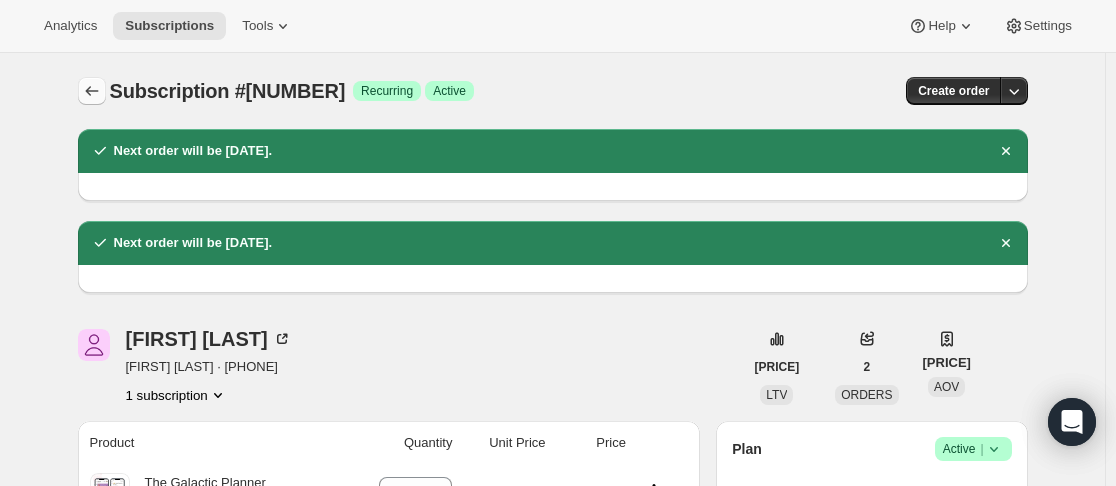 click 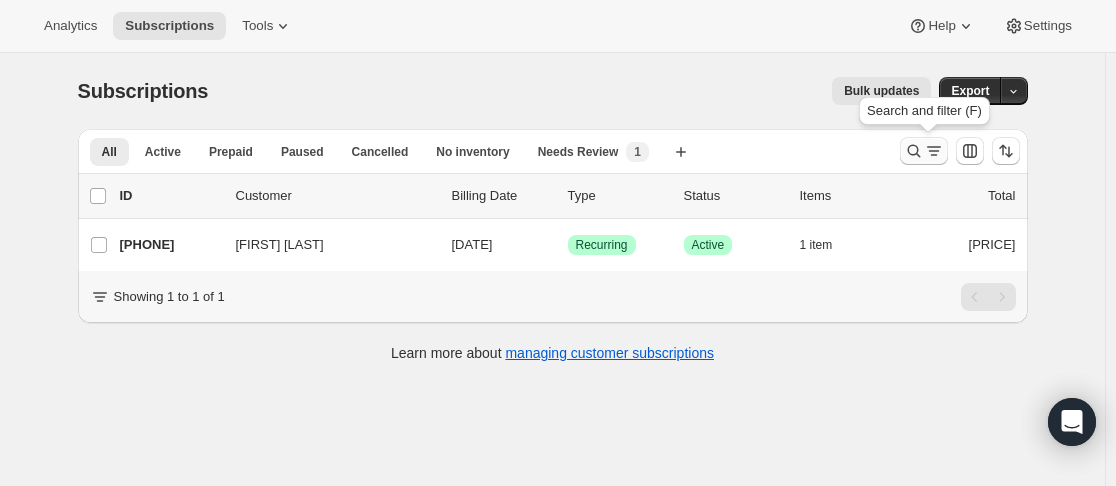 click 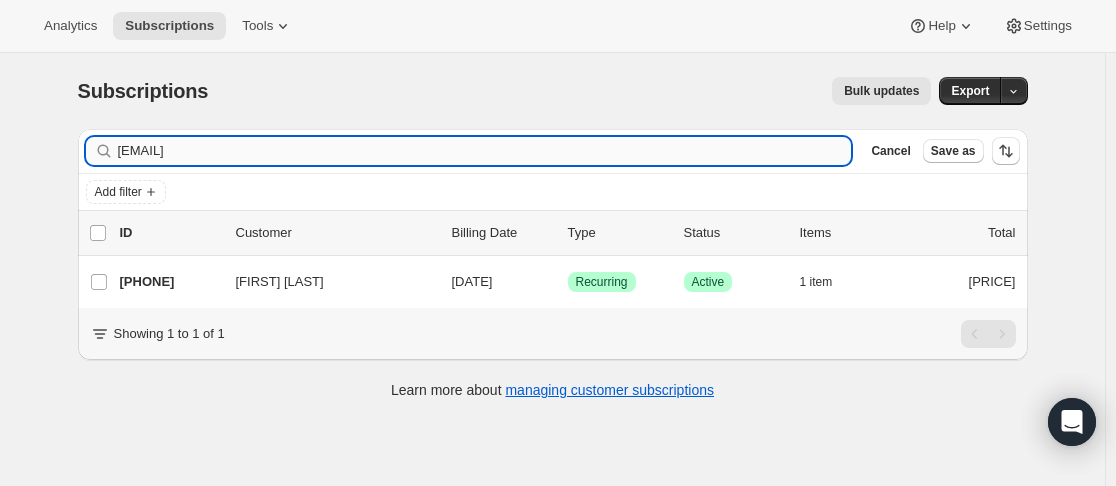 click on "[EMAIL]" at bounding box center (485, 151) 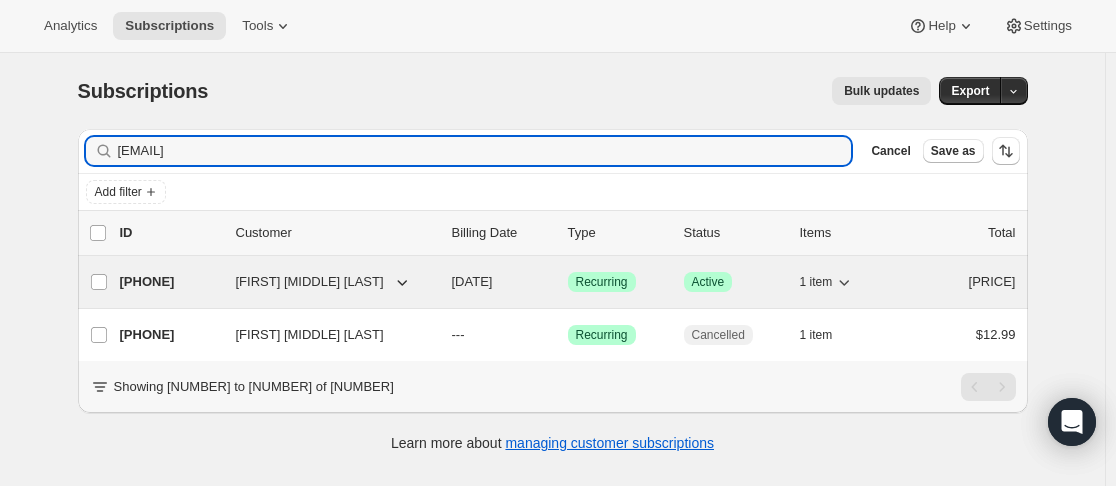 click on "[PHONE]" at bounding box center (170, 282) 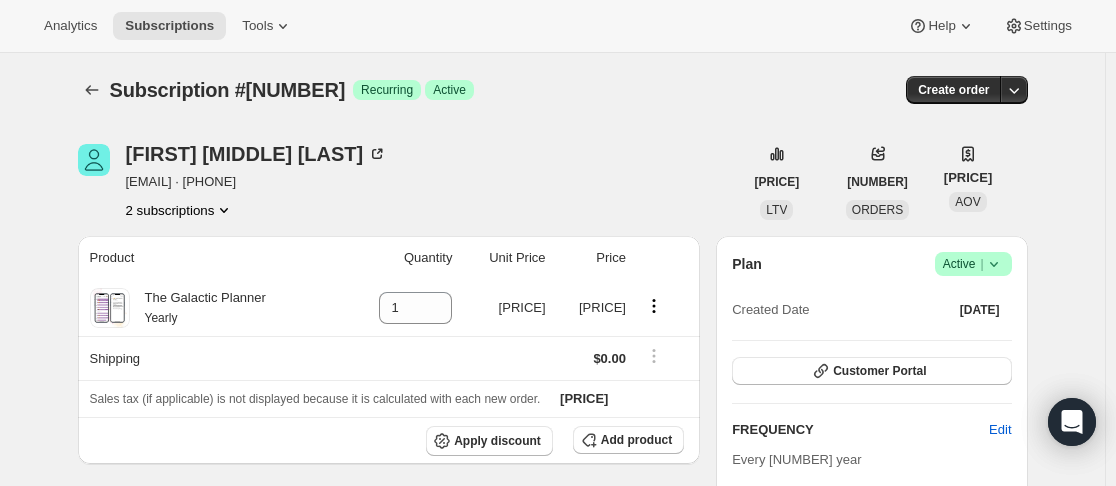 scroll, scrollTop: 0, scrollLeft: 0, axis: both 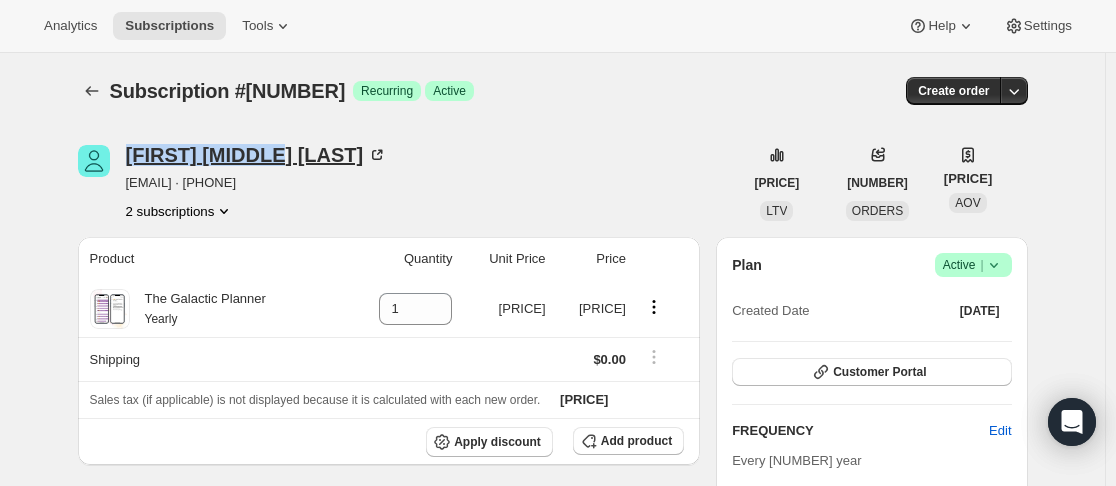 drag, startPoint x: 139, startPoint y: 136, endPoint x: 287, endPoint y: 158, distance: 149.6262 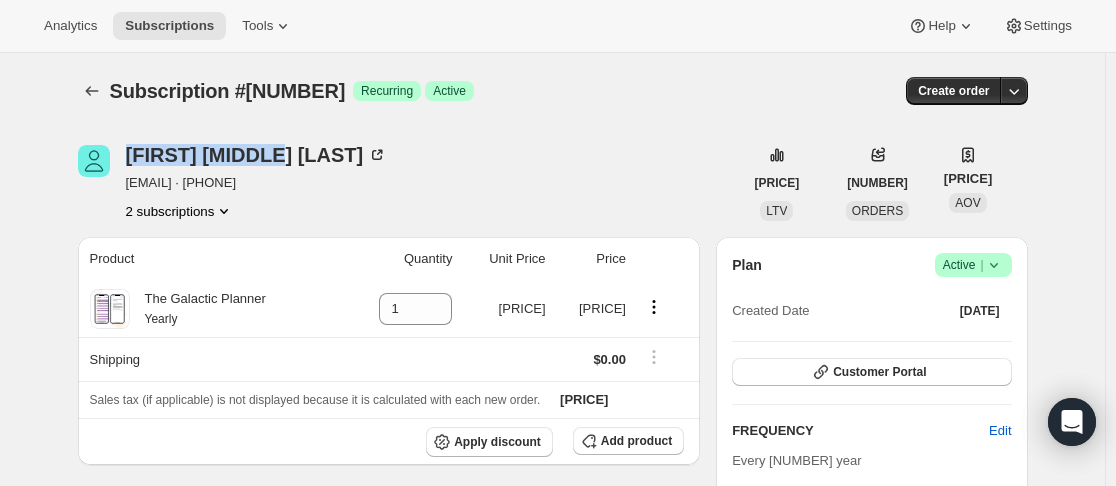 copy on "[FIRST] [MIDDLE] [LAST]" 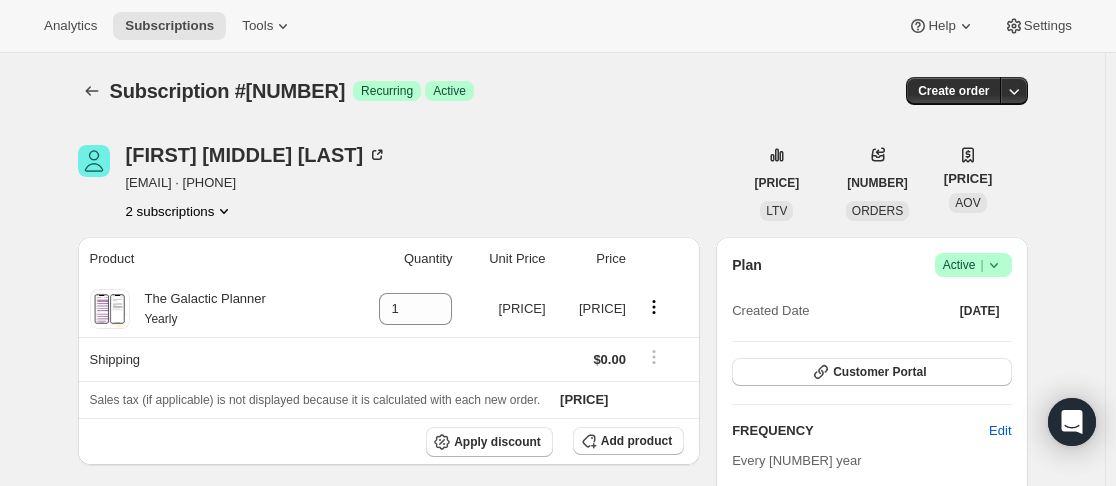 click on "Subscription #[NUMBER]. This page is ready Subscription #[NUMBER] [STATUS] [STATUS] [STATUS] [FIRST] [MIDDLE] [LAST] [EMAIL] · [PHONE] [NUMBER] subscriptions [PRICE] [NUMBER] [NUMBER] [PRICE] [PRICE] [PRICE] [PRICE] [DATE] · [TIME] [STATUS] [STATUS] [STATUS] [STATUS] [DATE] · [TIME] [STATUS] [STATUS] [STATUS] [STATUS] [DATE] [FIRST] [MIDDLE] [LAST] [TIME] [DATE] [DATE] [DATE] [DATE] [DATE] [DATE] [DATE]" at bounding box center [552, 677] 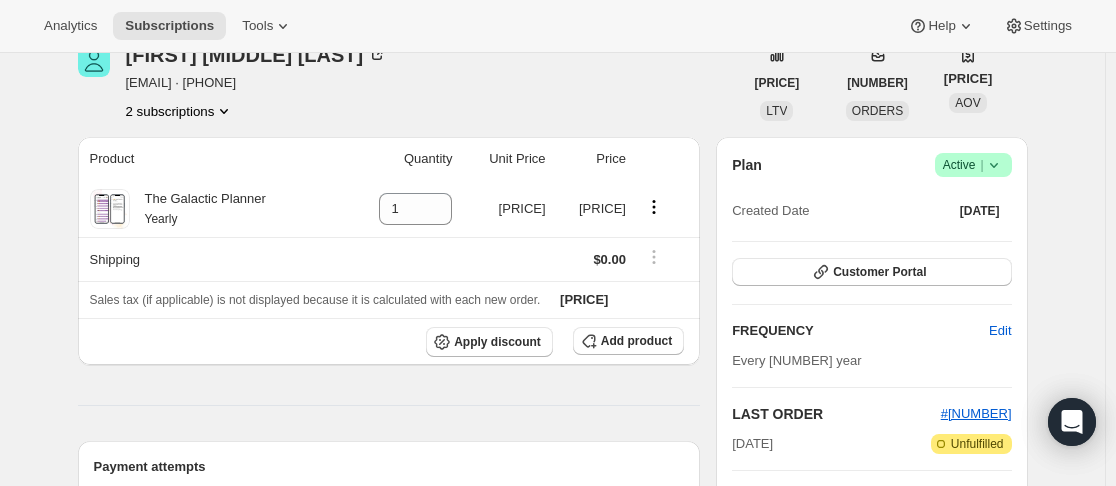 scroll, scrollTop: 0, scrollLeft: 0, axis: both 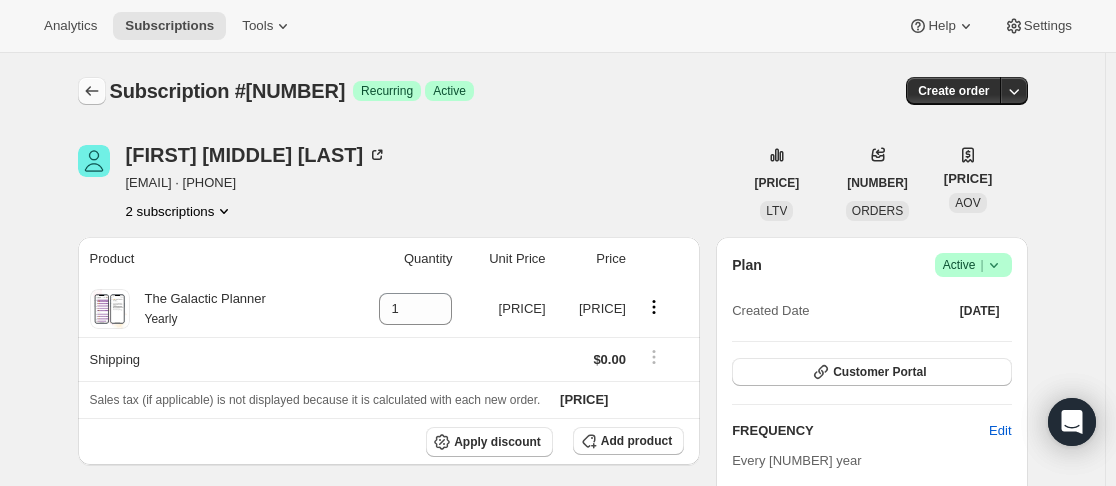 click at bounding box center (92, 91) 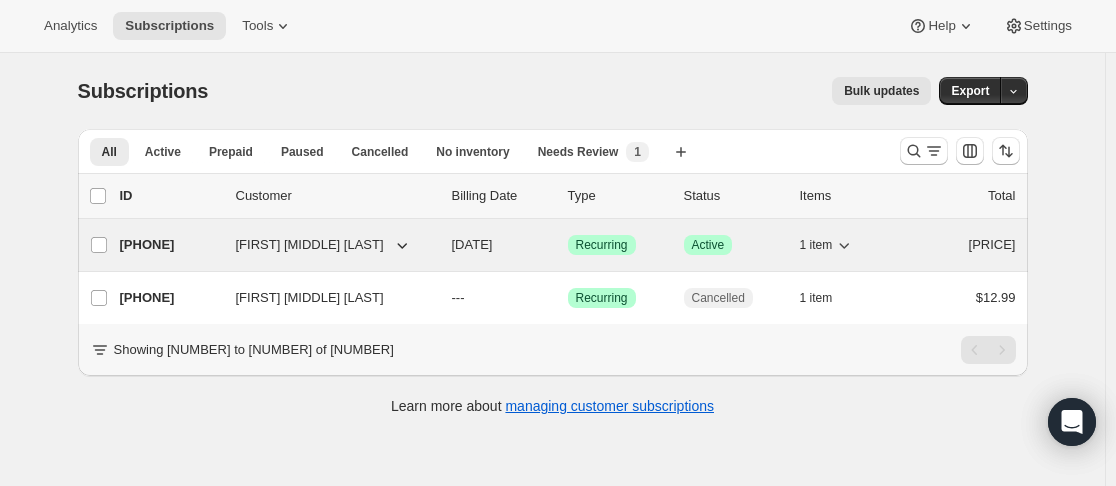 click on "[PHONE]" at bounding box center [170, 245] 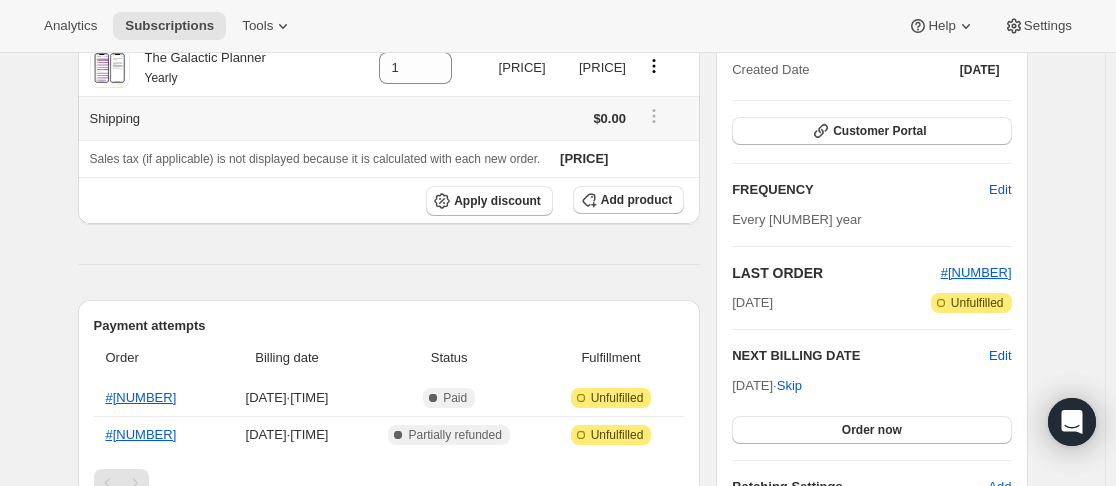 scroll, scrollTop: 300, scrollLeft: 0, axis: vertical 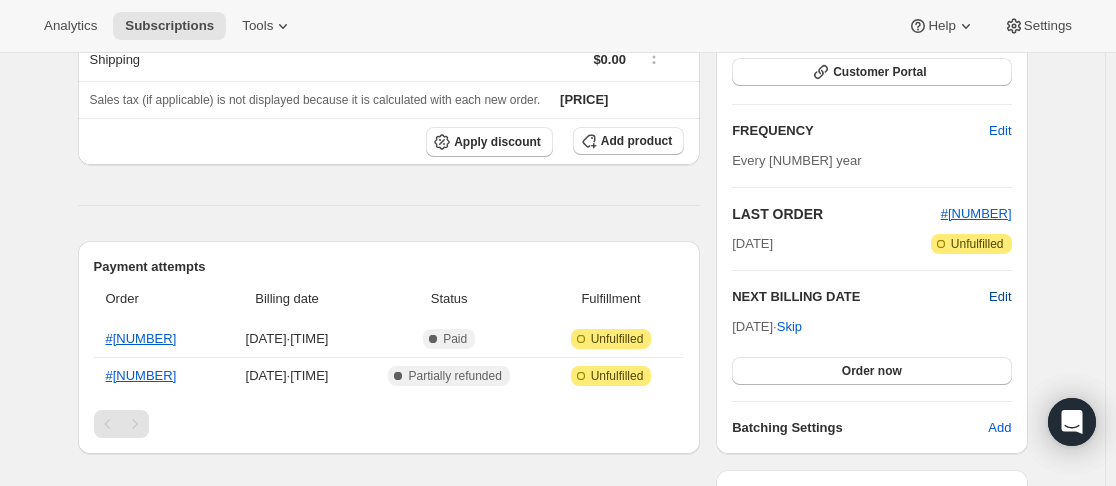 click on "Edit" at bounding box center (1000, 297) 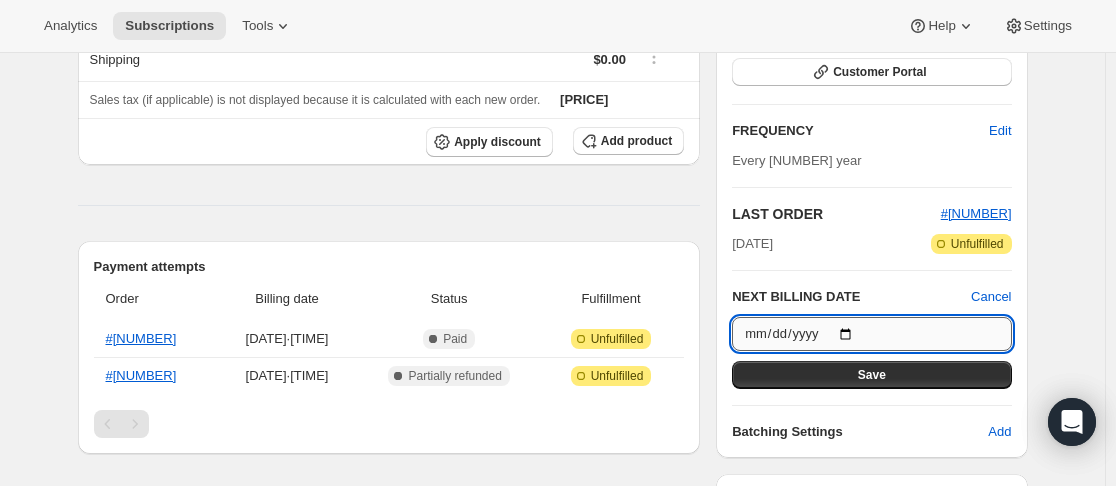 click on "[DATE]" at bounding box center (871, 334) 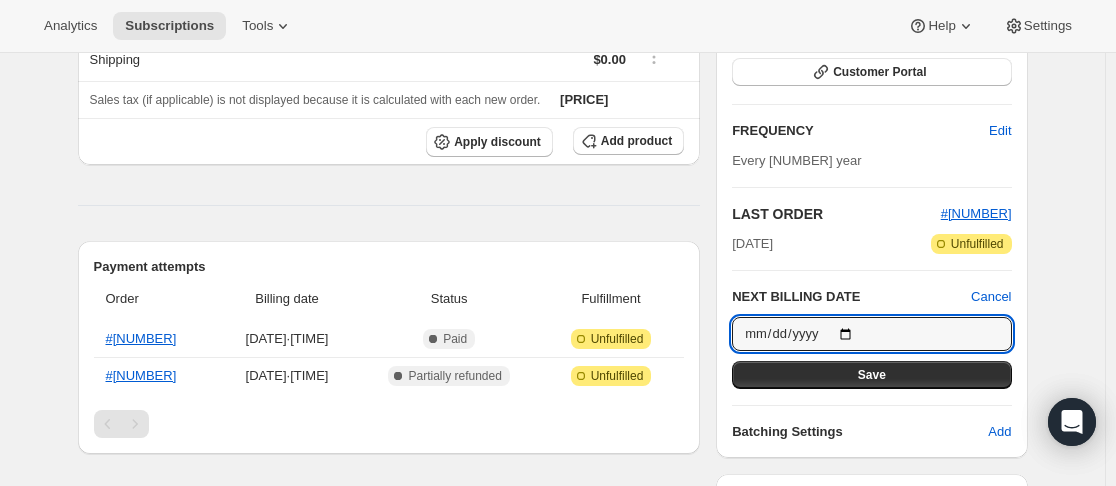 type on "[DATE]" 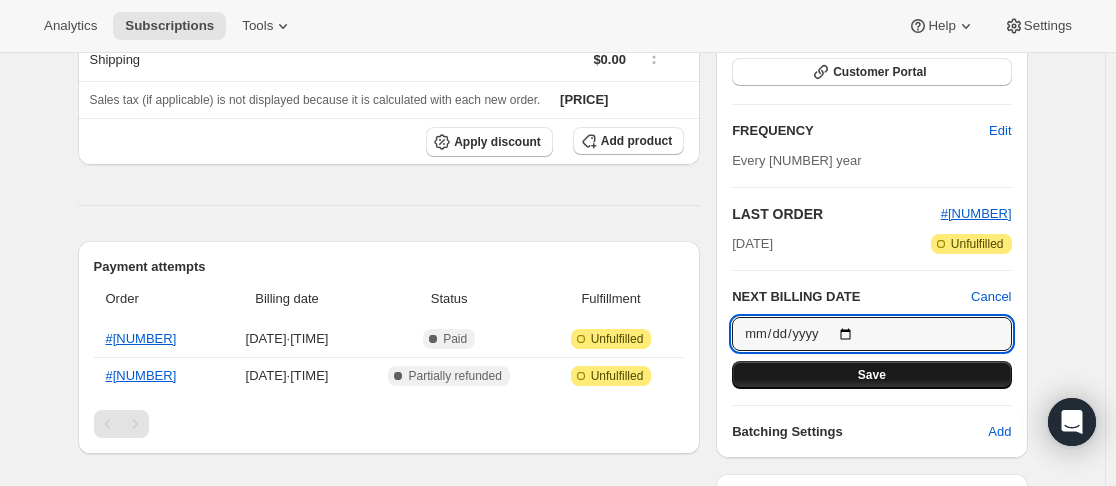 click on "Save" at bounding box center [872, 375] 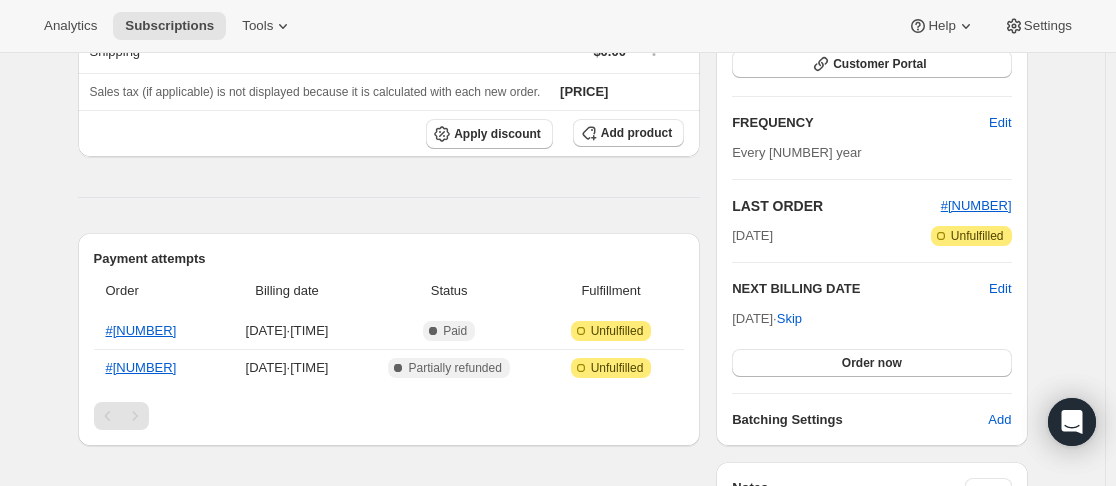 scroll, scrollTop: 500, scrollLeft: 0, axis: vertical 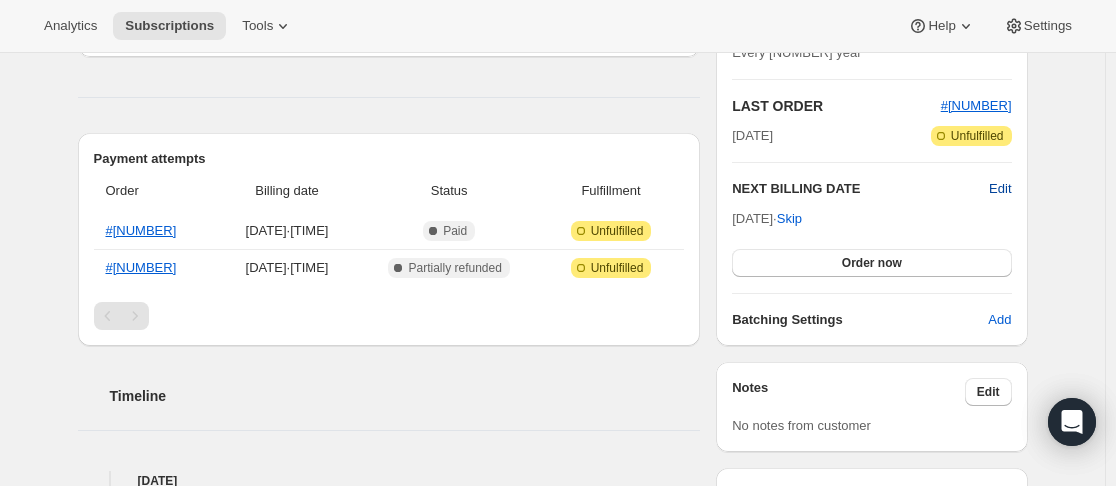 click on "Edit" at bounding box center (1000, 189) 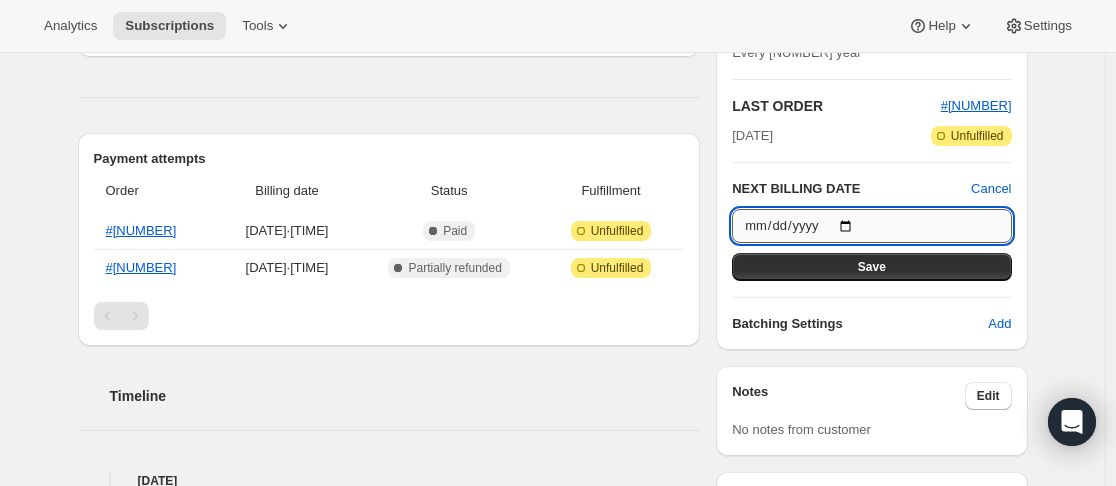 click on "[DATE]" at bounding box center [871, 226] 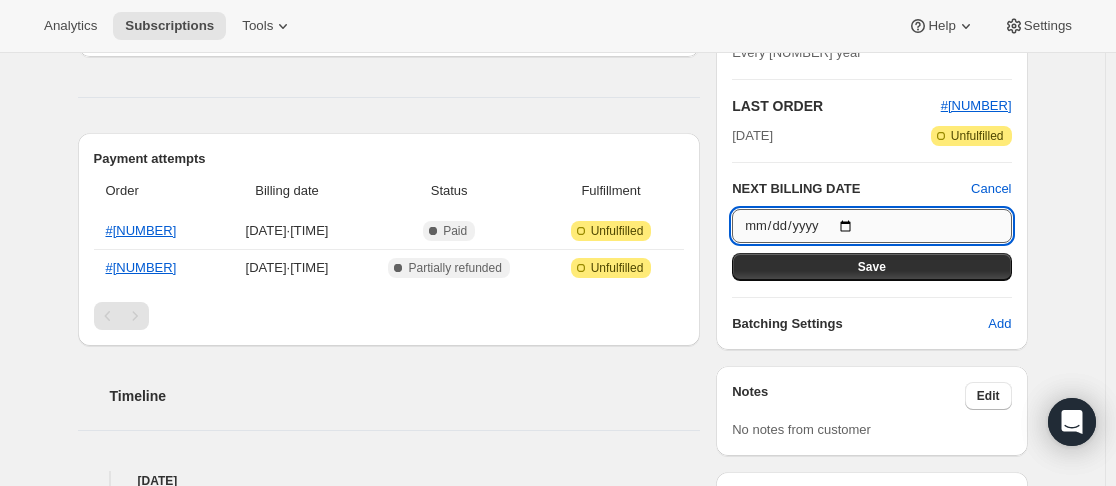type on "[DATE]" 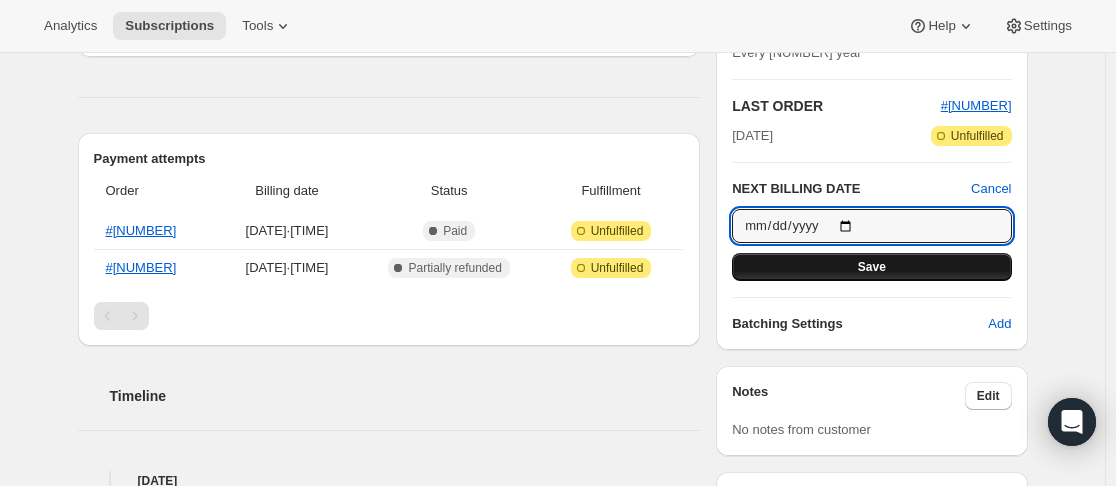 click on "Save" at bounding box center [872, 267] 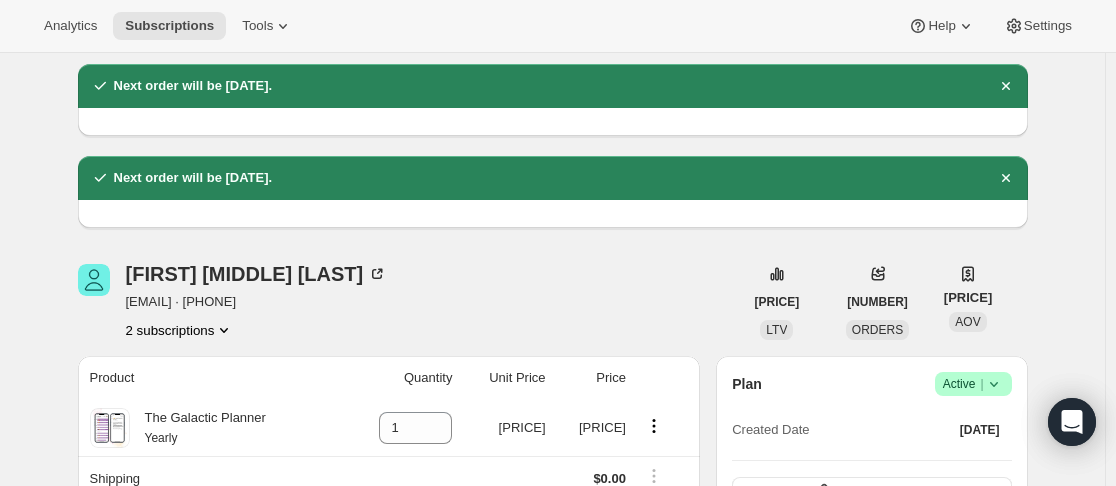 scroll, scrollTop: 0, scrollLeft: 0, axis: both 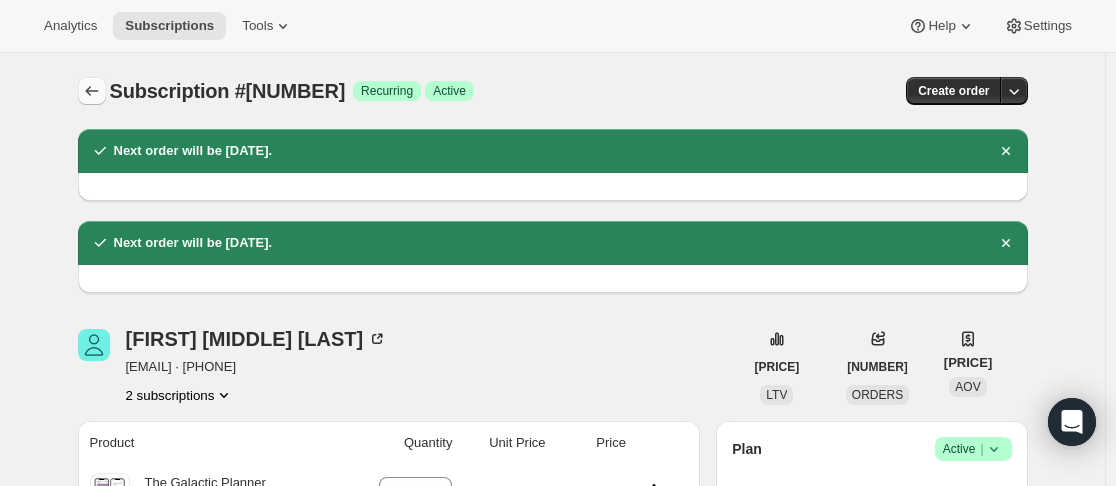 click 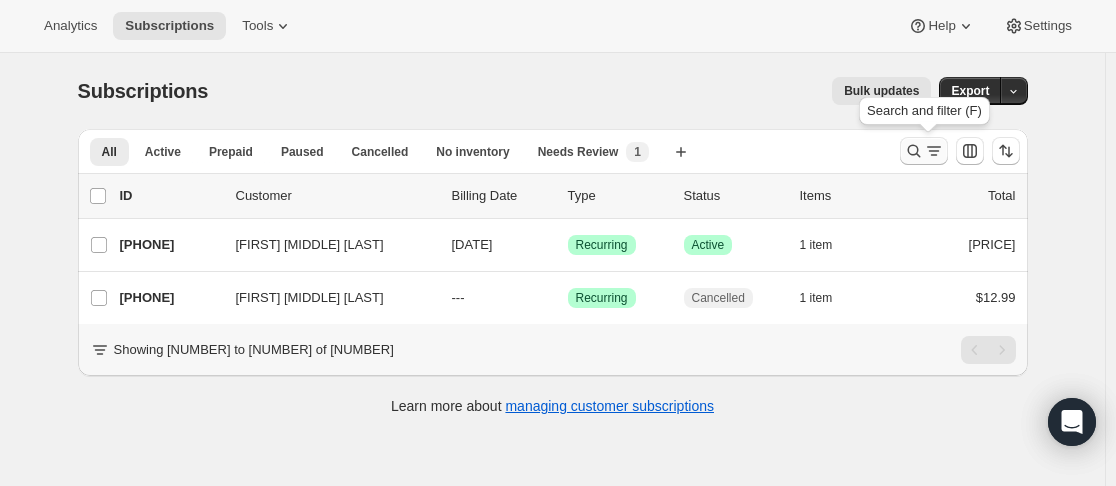 click 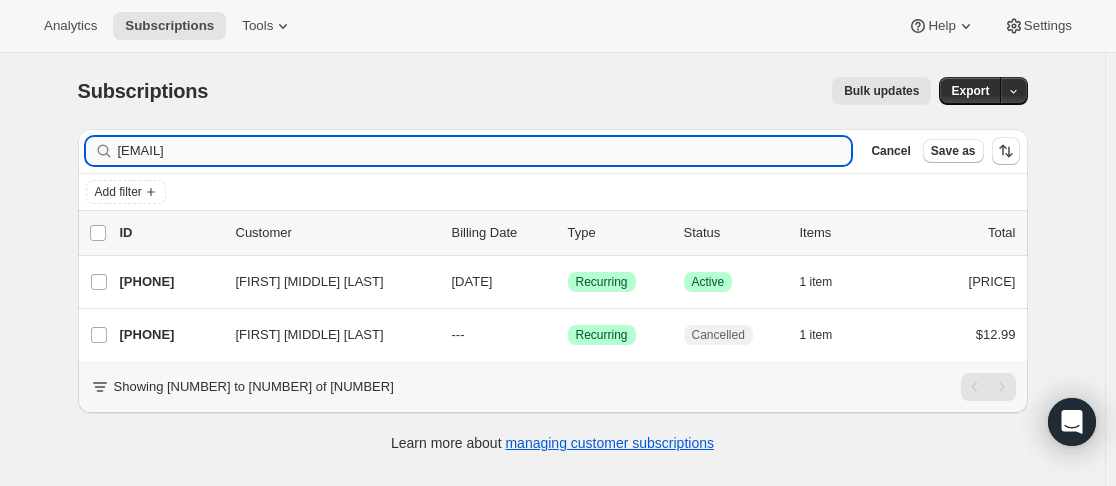 click on "[EMAIL]" at bounding box center (485, 151) 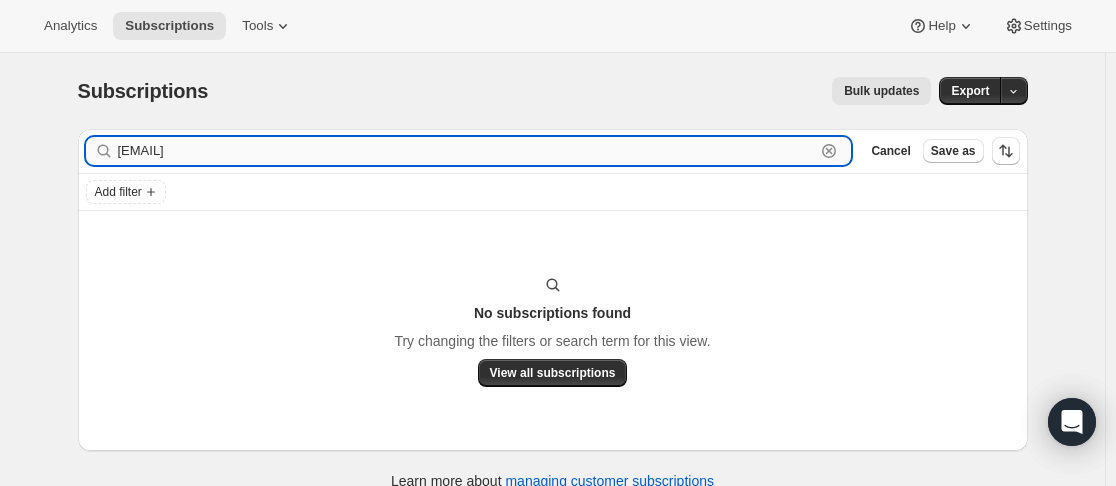 click on "[EMAIL]" at bounding box center [467, 151] 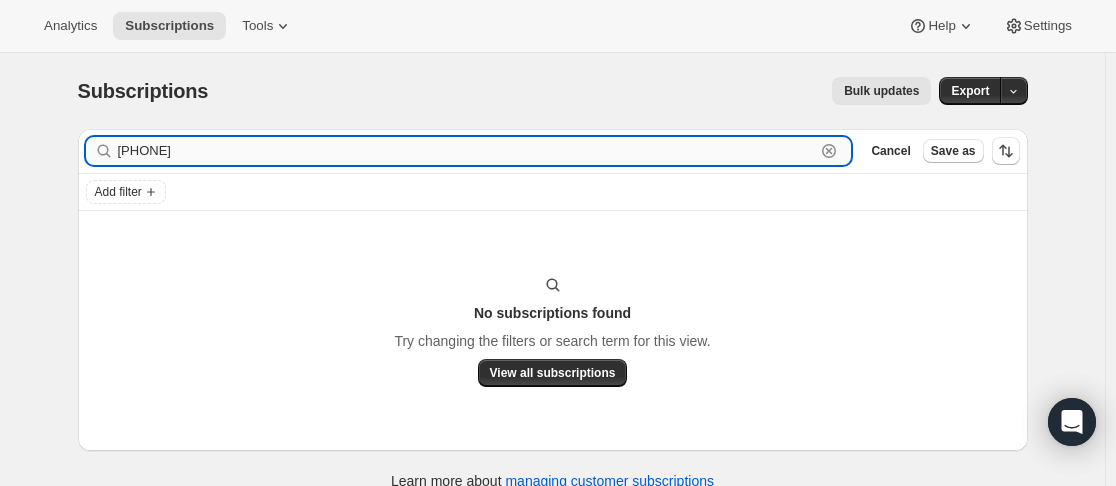 type on "[PHONE]" 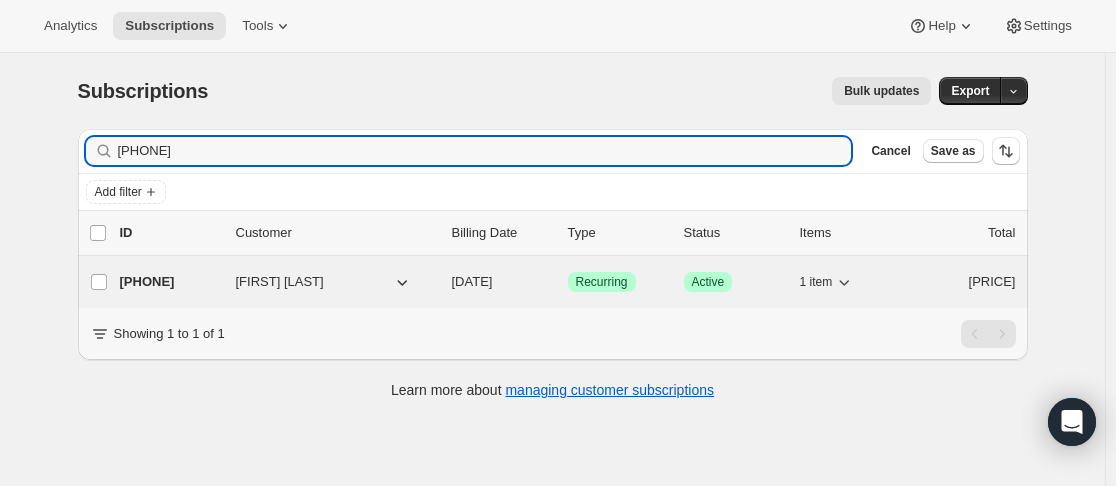 click on "[PHONE]" at bounding box center (170, 282) 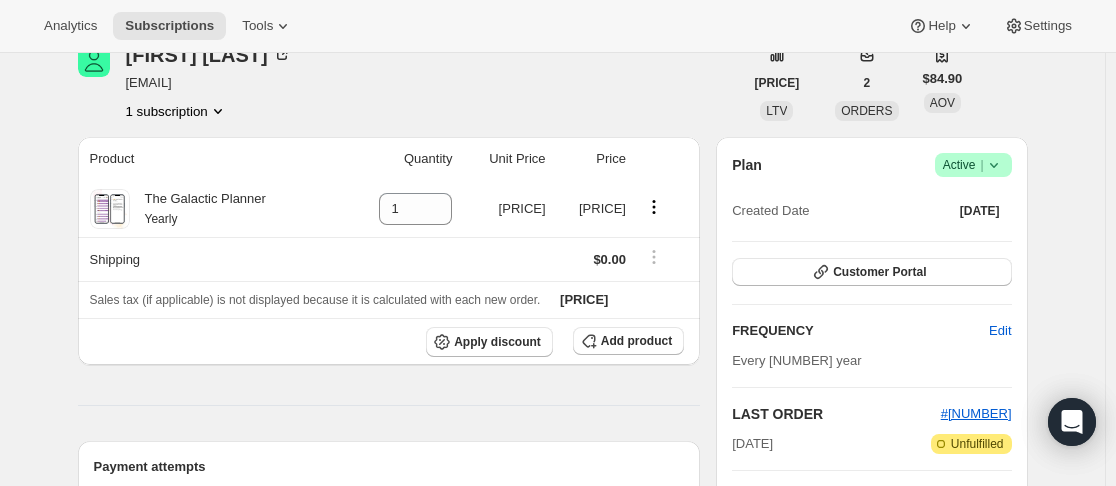 scroll, scrollTop: 300, scrollLeft: 0, axis: vertical 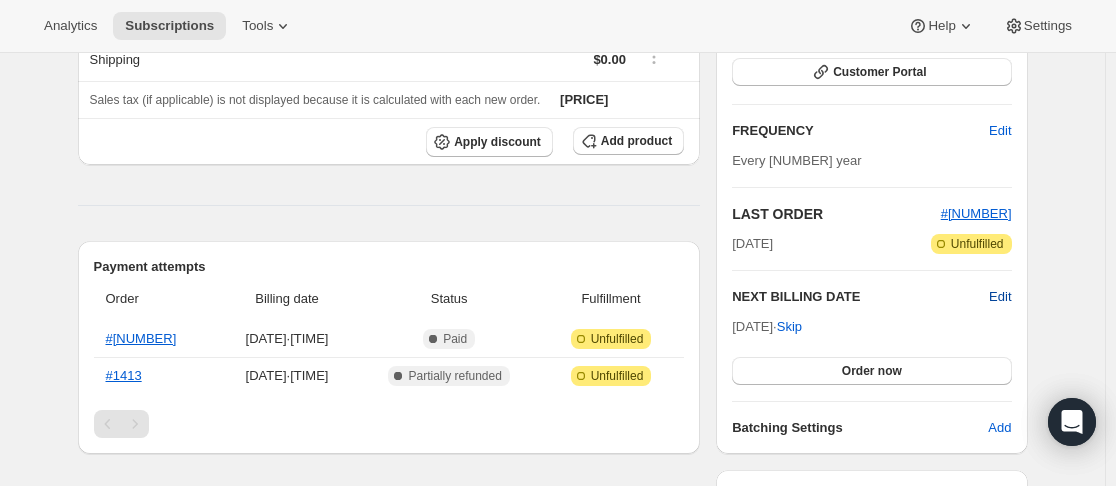 click on "Edit" at bounding box center (1000, 297) 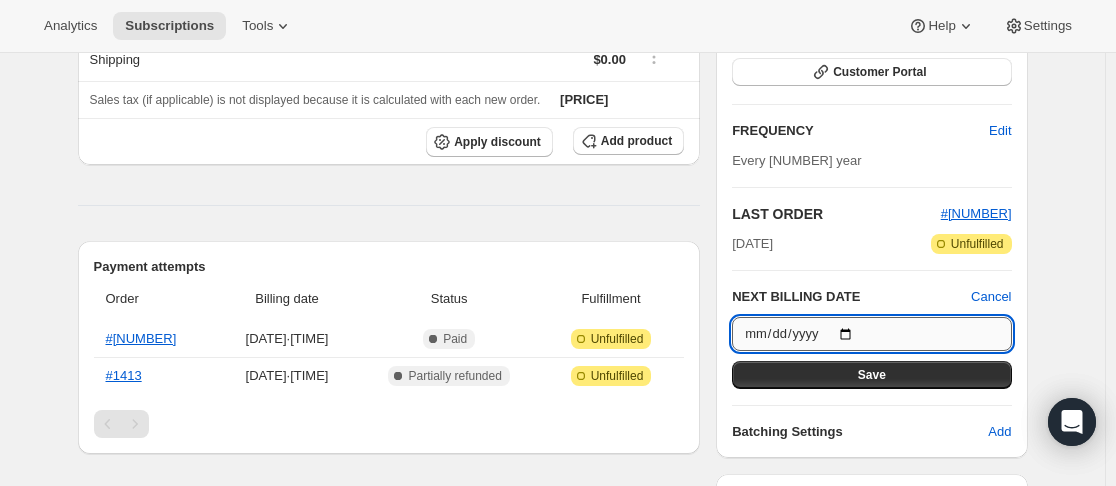 click on "[DATE]" at bounding box center (871, 334) 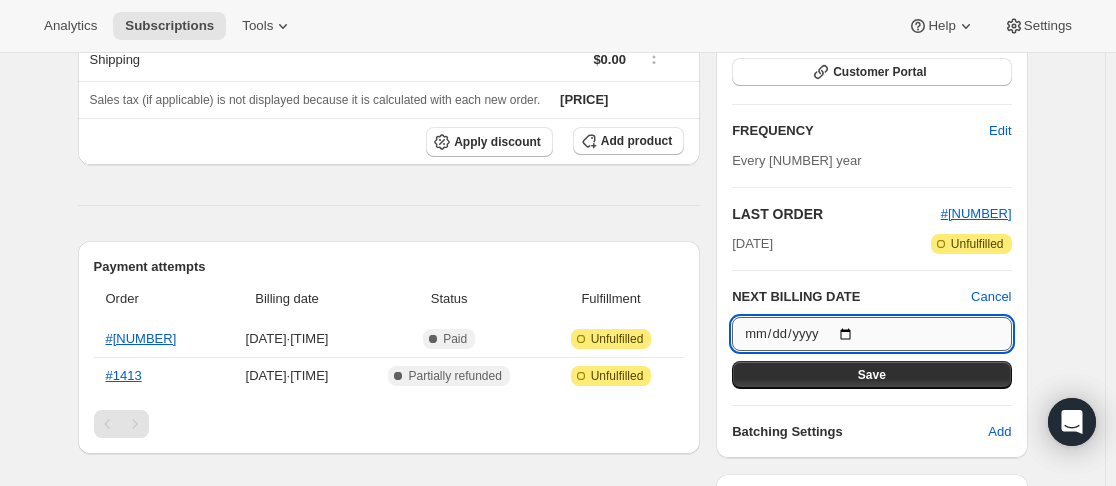 type on "[DATE]" 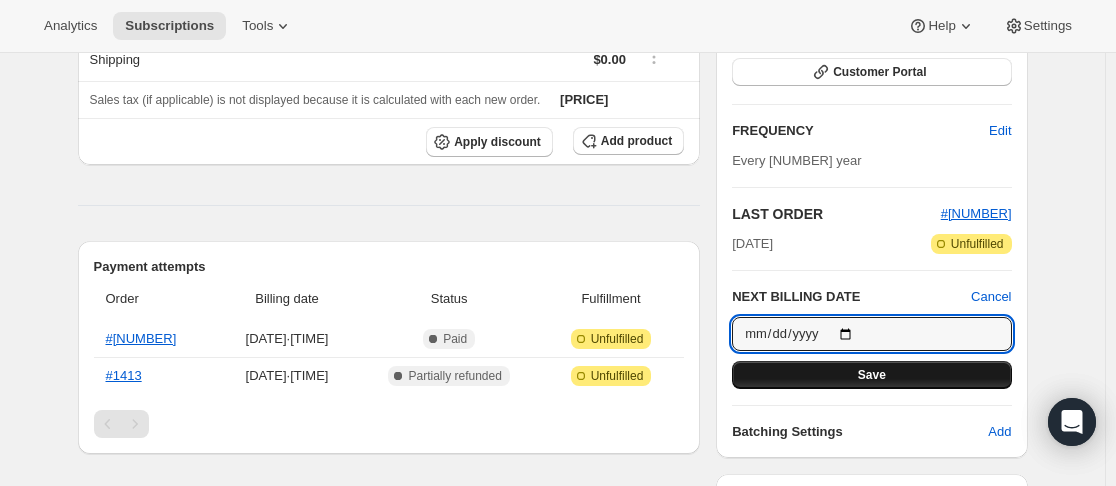 click on "Save" at bounding box center [871, 375] 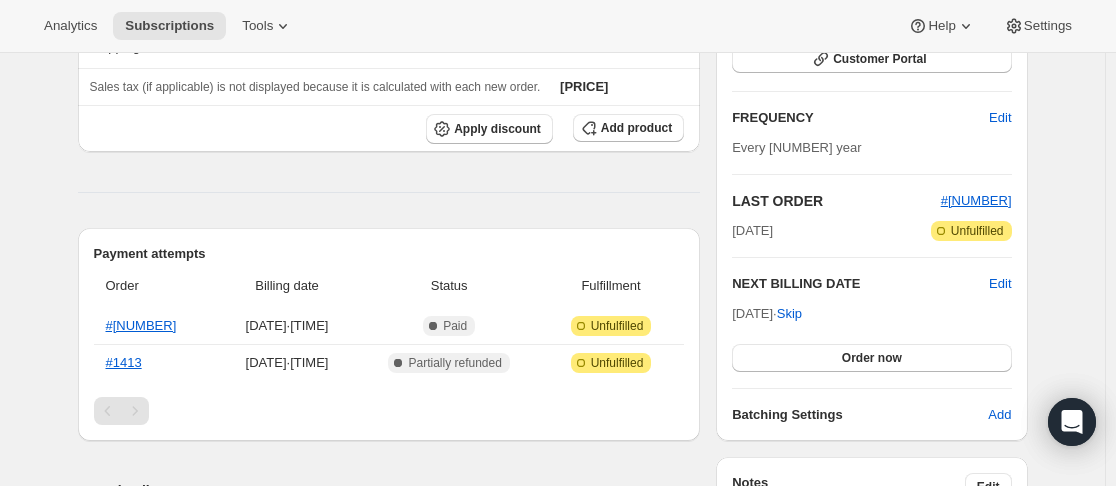 scroll, scrollTop: 500, scrollLeft: 0, axis: vertical 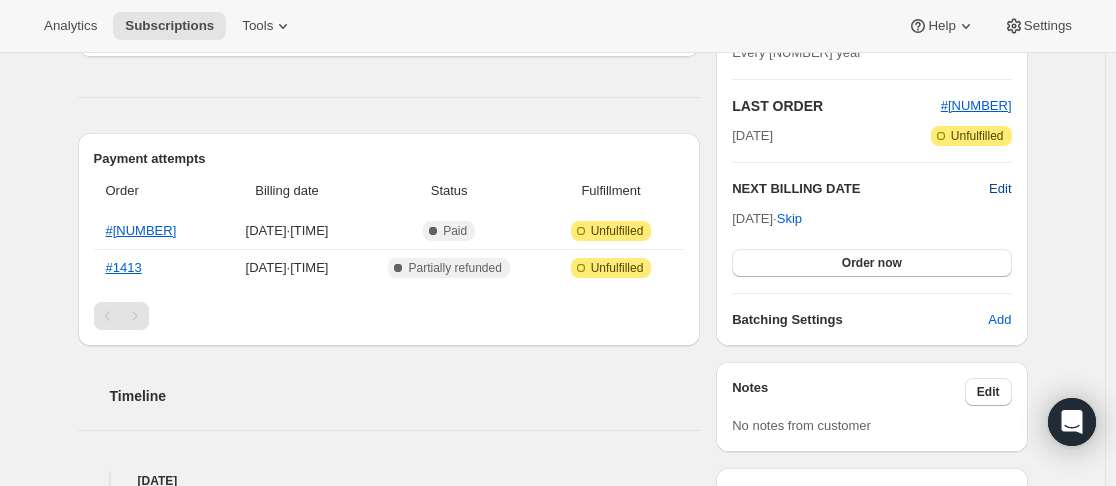 click on "Edit" at bounding box center [1000, 189] 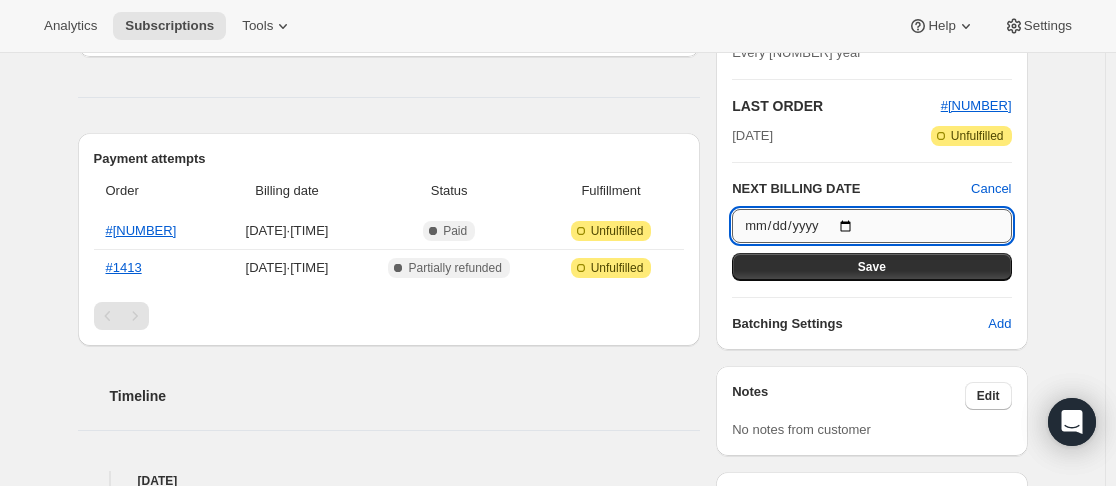 click on "[DATE]" at bounding box center (871, 226) 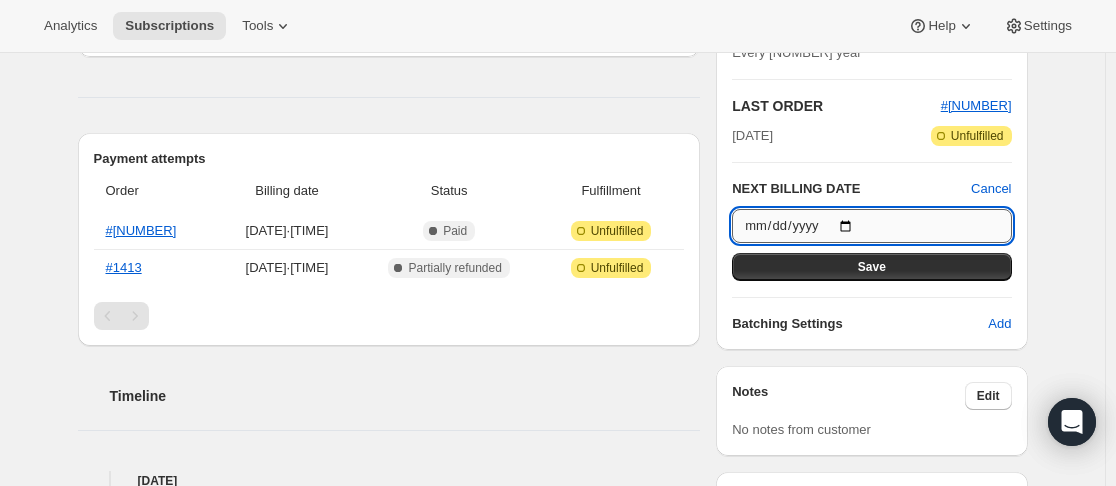 type on "[DATE]" 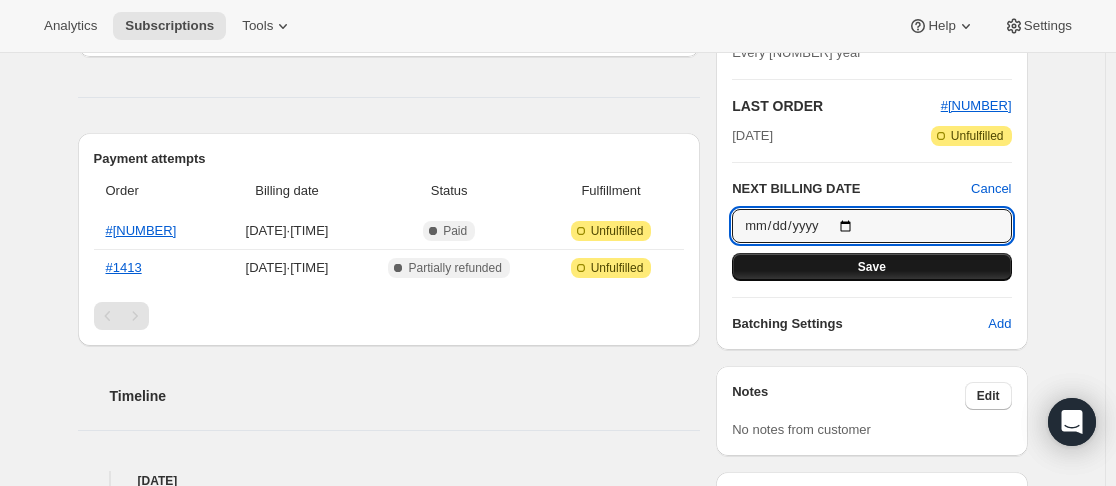 click on "Save" at bounding box center [872, 267] 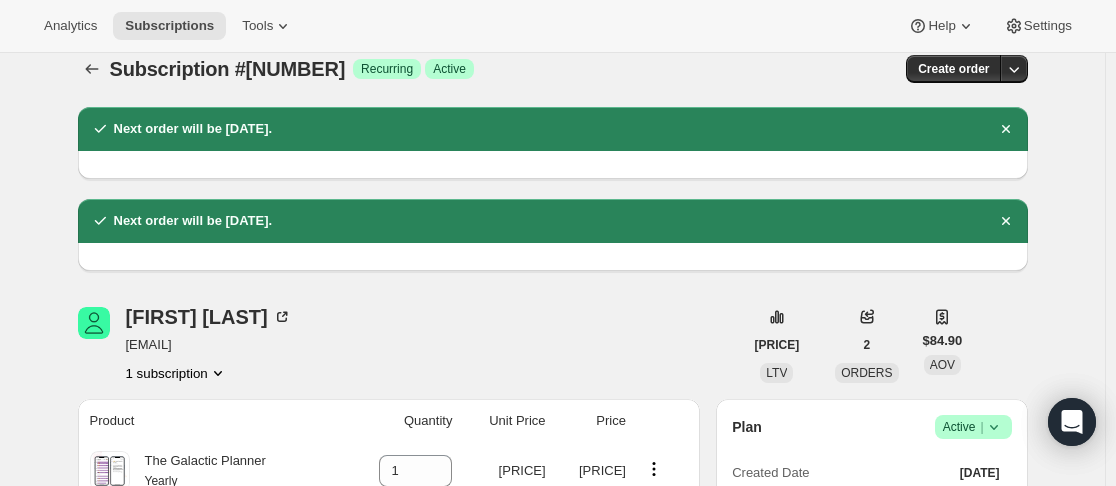 scroll, scrollTop: 0, scrollLeft: 0, axis: both 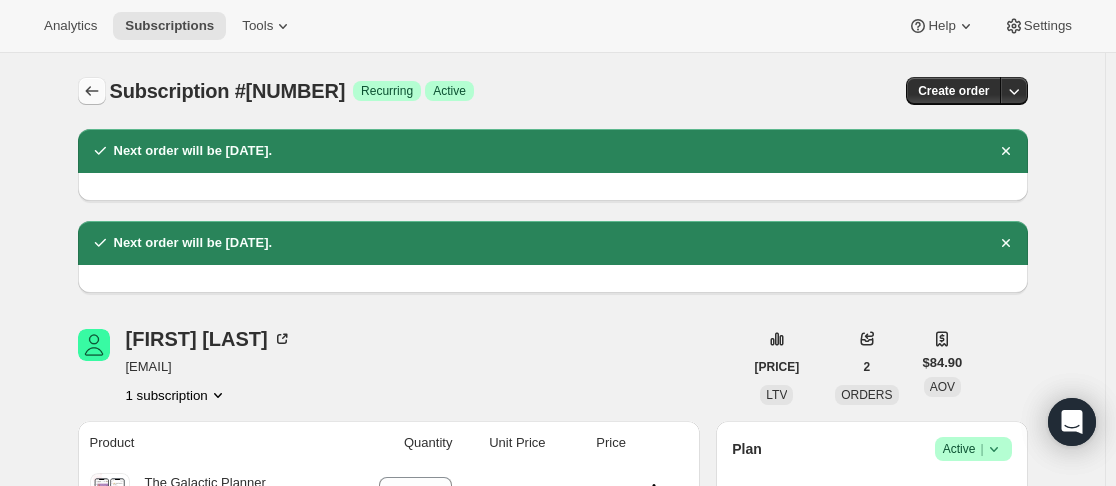 click 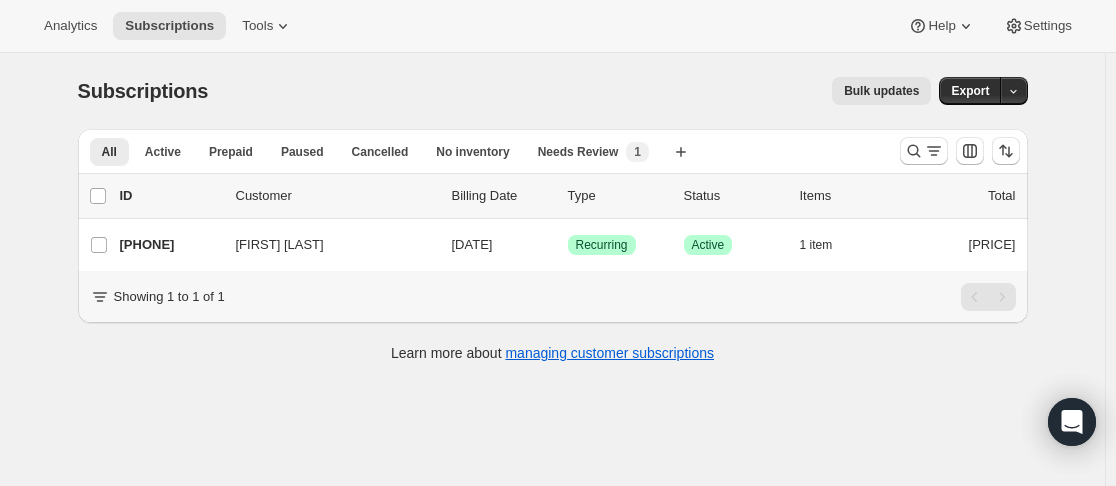 click on "[FIRST] [LAST] [PHONE] [FIRST] [LAST] [DATE] [TYPE] [STATUS] [ITEM] [PRICE] [DATE] [DATE] [DATE]" at bounding box center [552, 296] 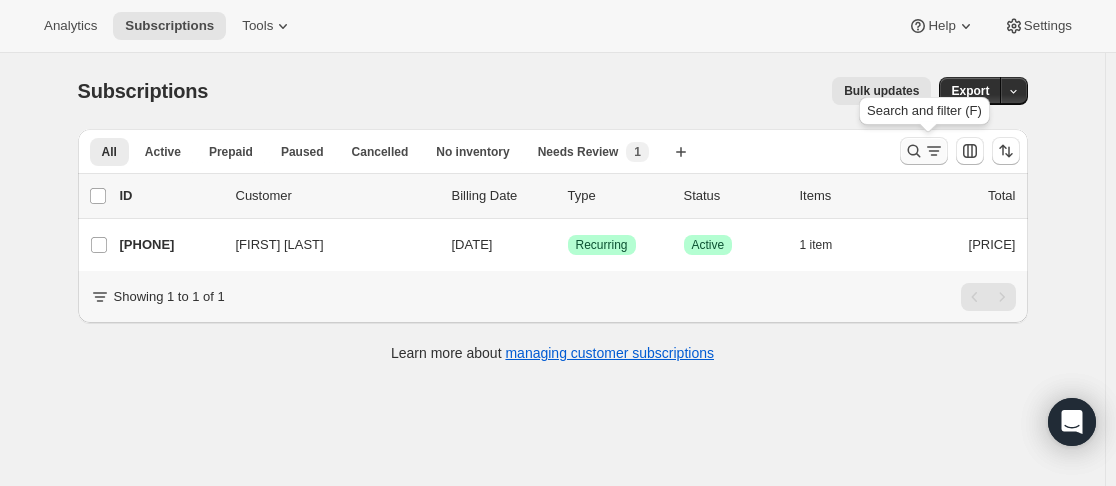 click 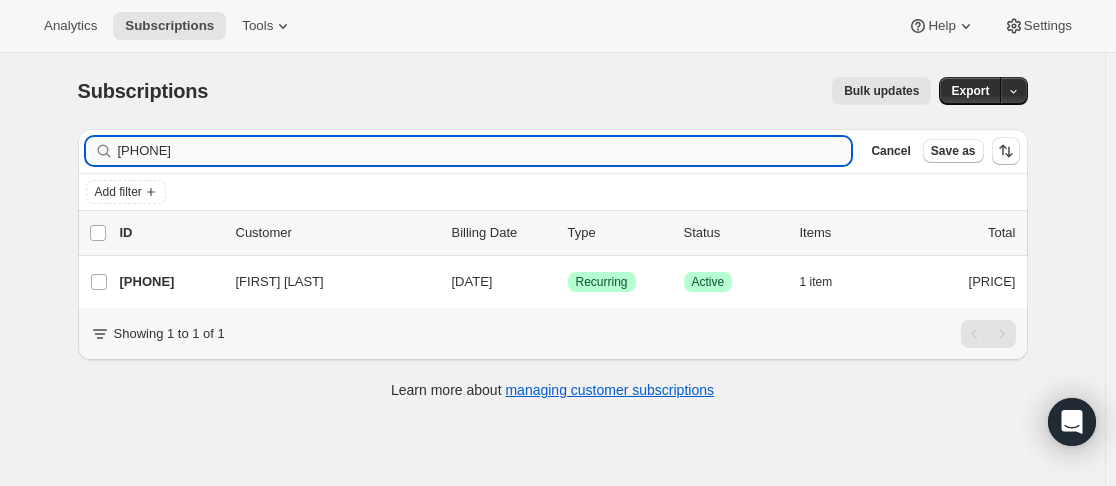 click on "[PHONE]" at bounding box center (485, 151) 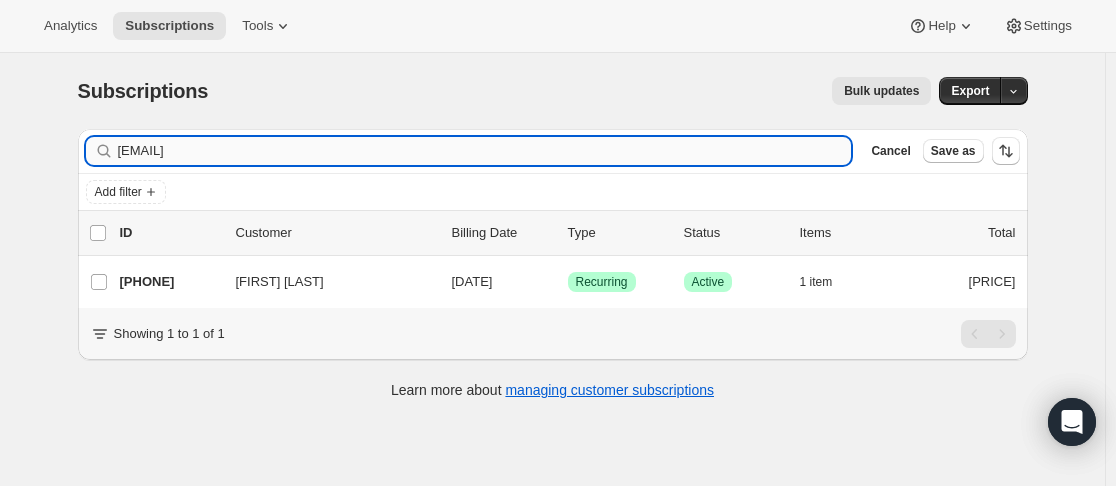 type on "[EMAIL]" 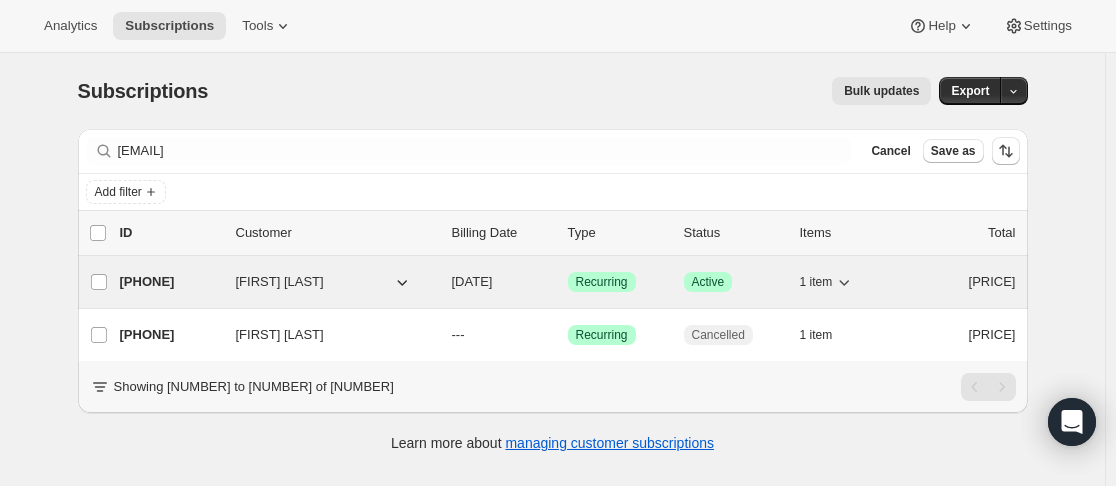 click on "[PHONE]" at bounding box center [170, 282] 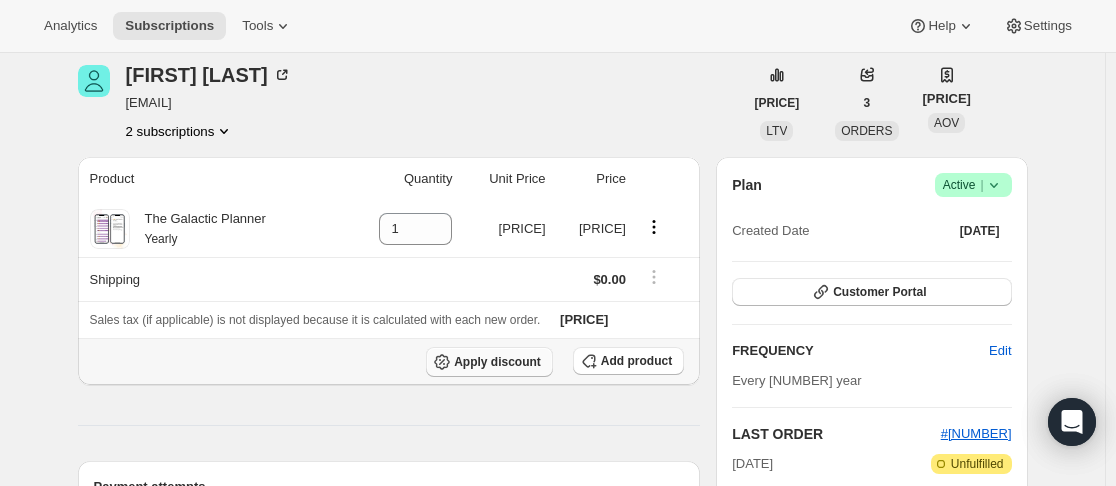 scroll, scrollTop: 300, scrollLeft: 0, axis: vertical 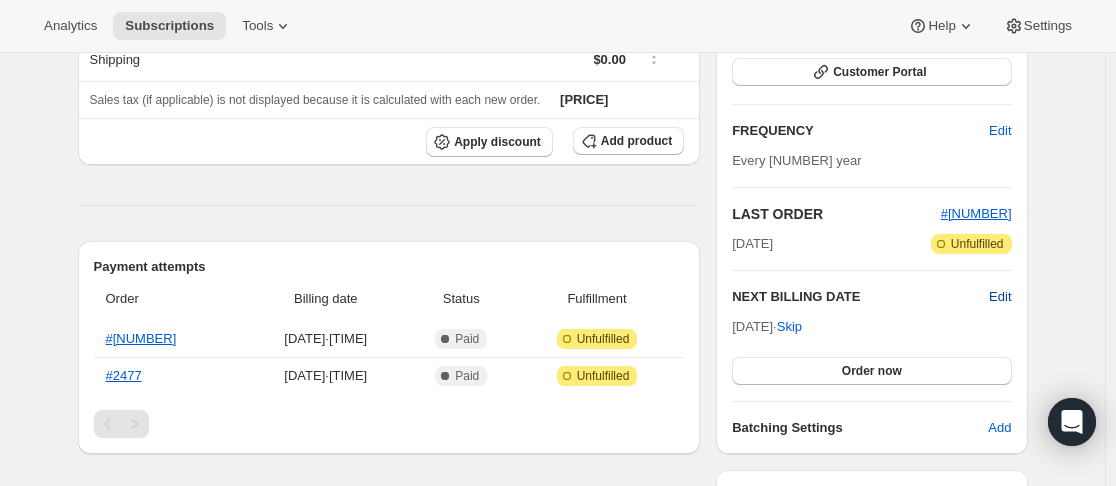 click on "Edit" at bounding box center [1000, 297] 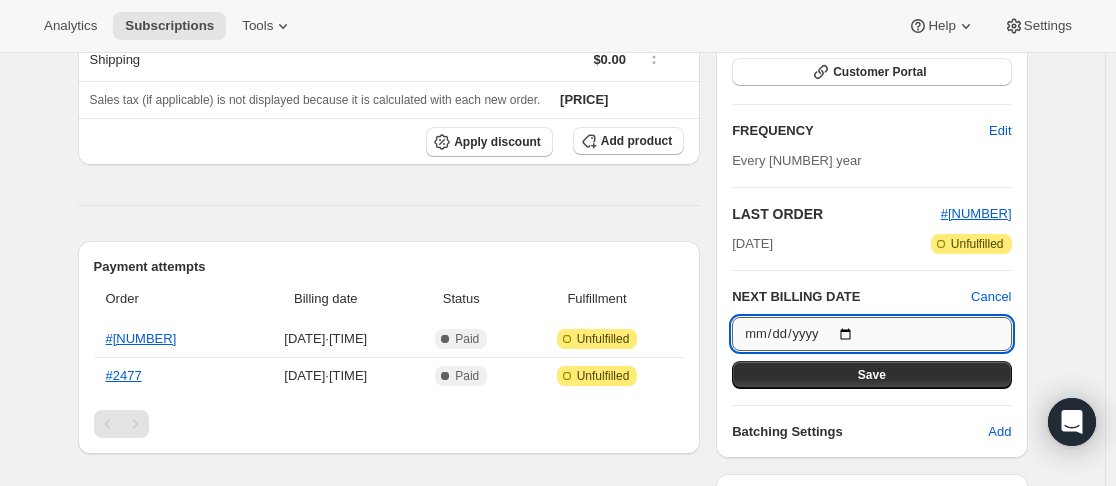 click on "[DATE]" at bounding box center [871, 334] 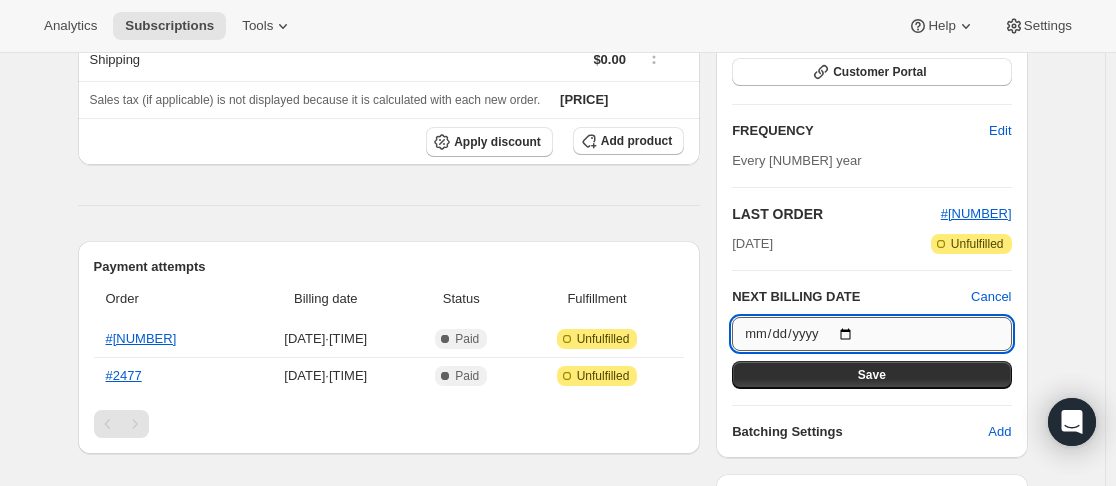 type on "[DATE]" 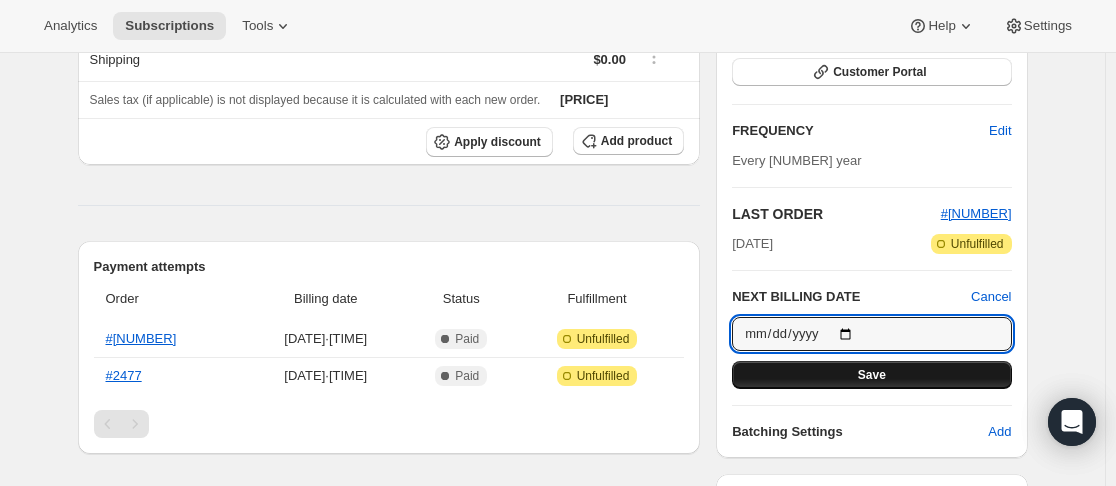 click on "Save" at bounding box center (871, 375) 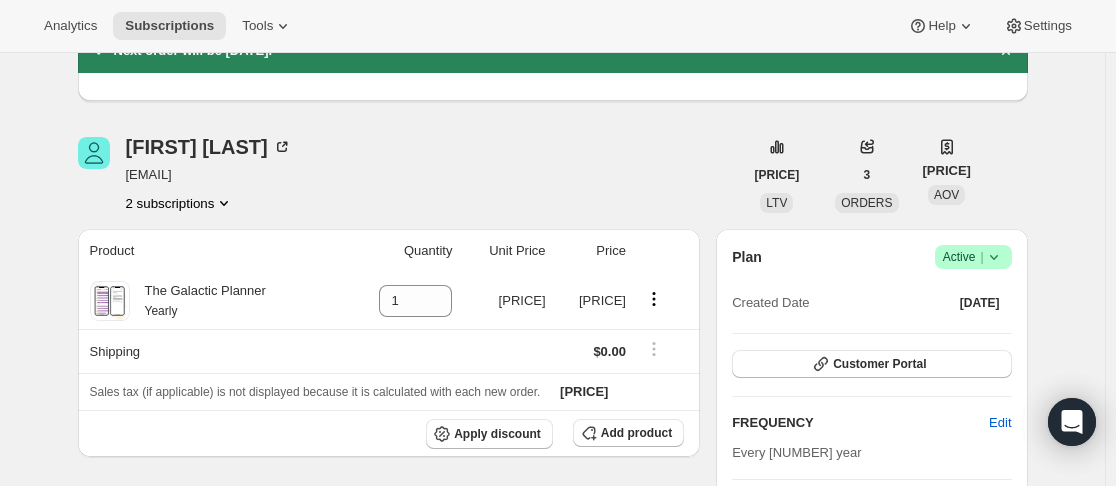 scroll, scrollTop: 0, scrollLeft: 0, axis: both 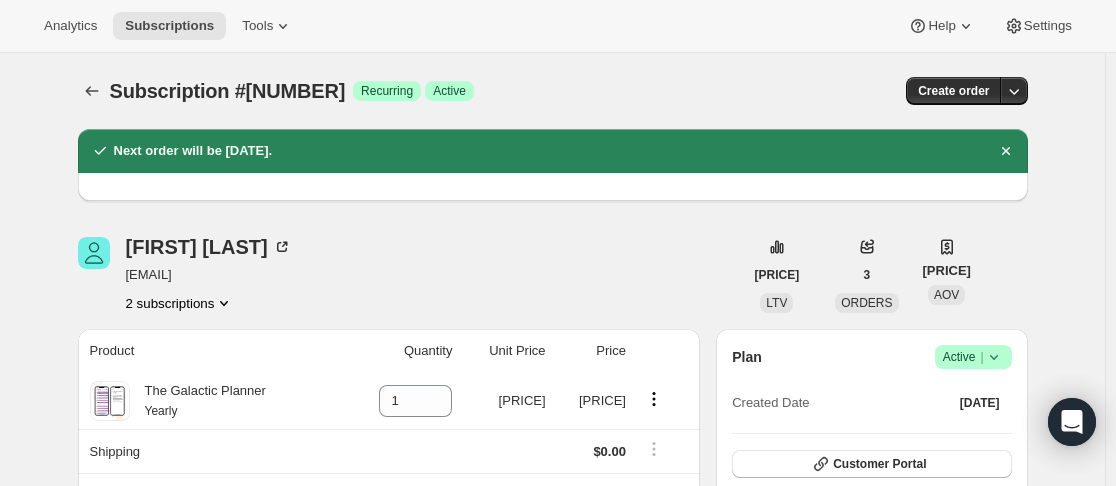 click on "[FIRST] [LAST] [EMAIL] [NUMBER] subscriptions" at bounding box center [410, 275] 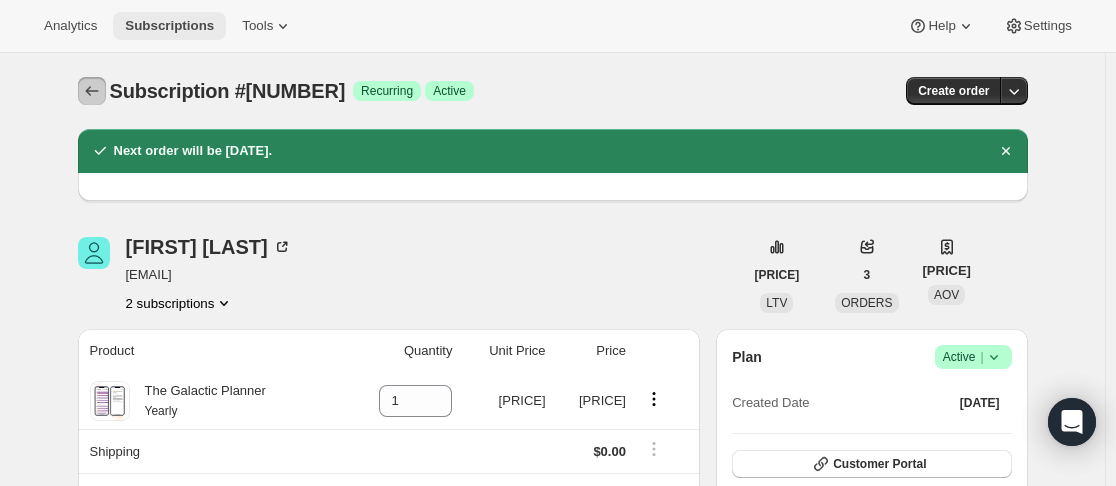 drag, startPoint x: 94, startPoint y: 91, endPoint x: 194, endPoint y: 29, distance: 117.66053 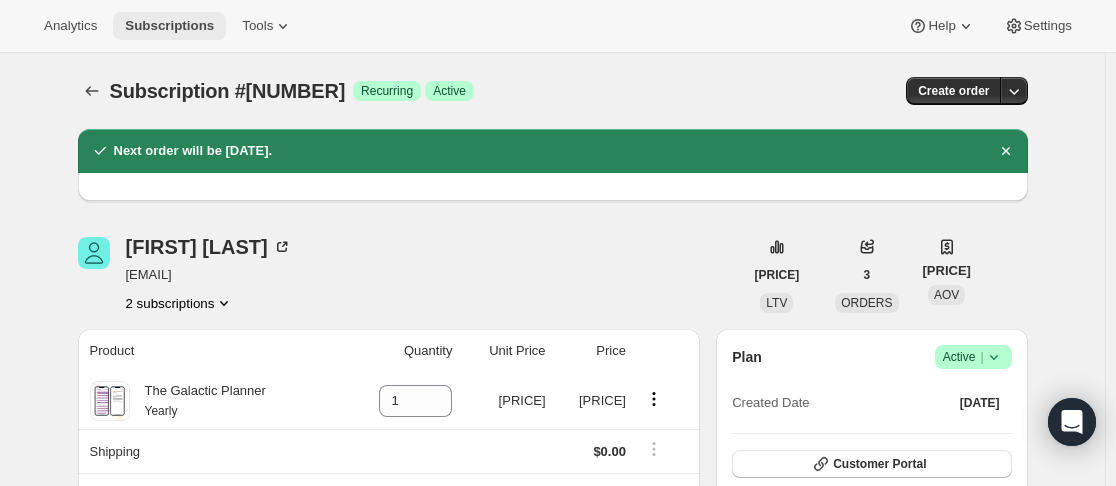 click 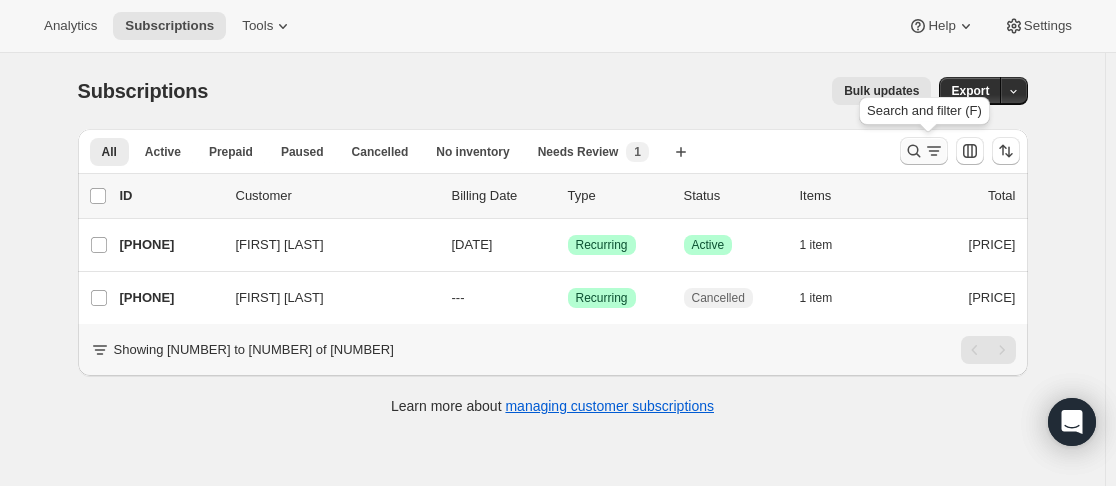 click 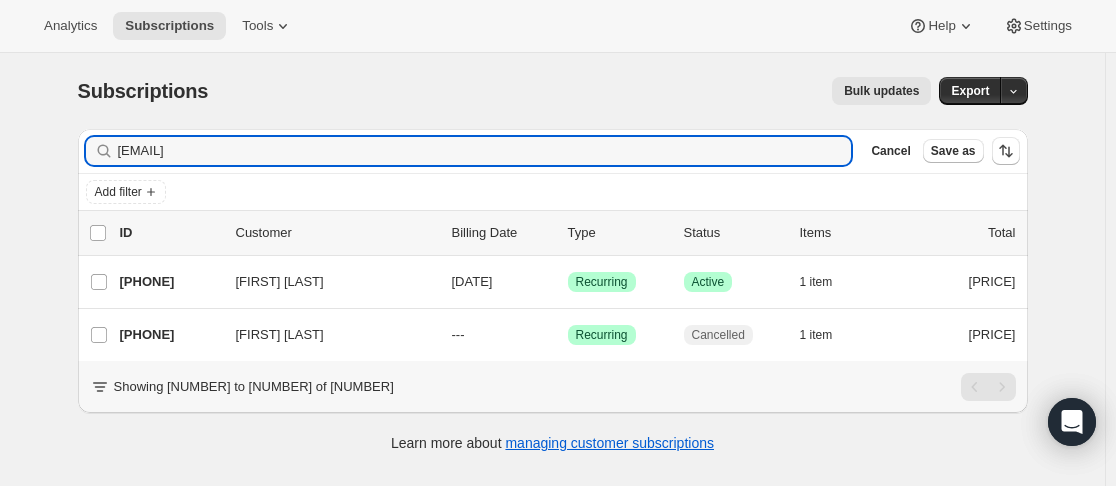click on "[EMAIL]" at bounding box center (553, 151) 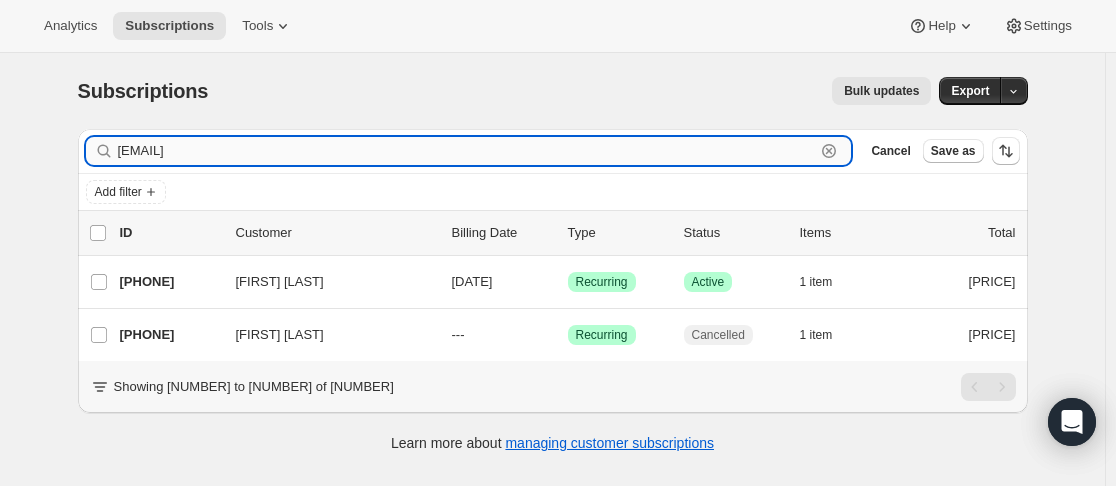 click on "[EMAIL]" at bounding box center [467, 151] 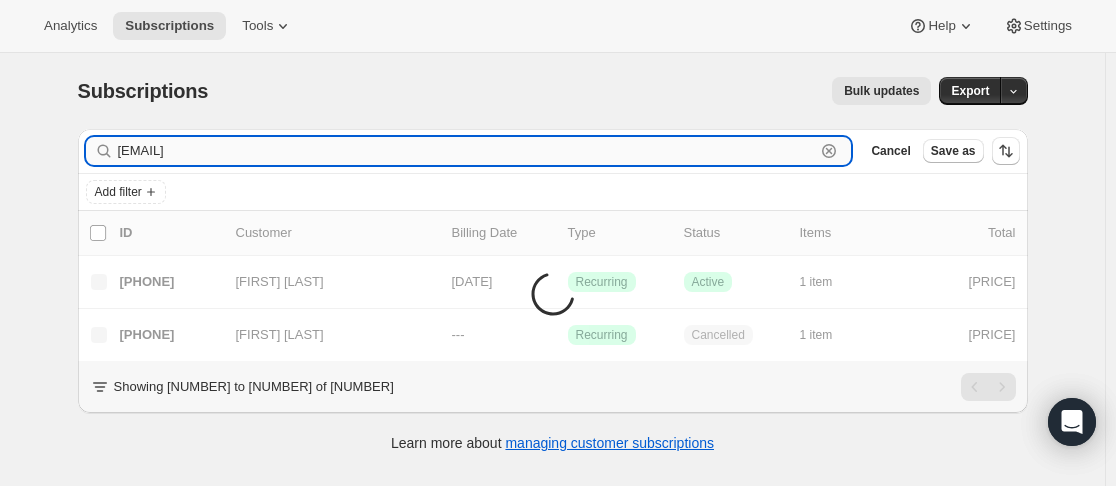 type on "[EMAIL]" 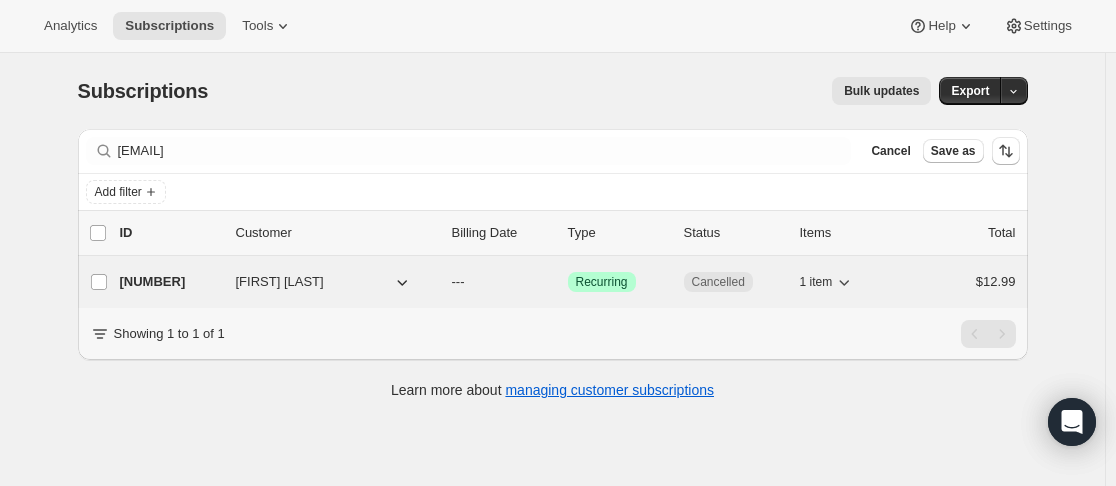 click on "[NUMBER]" at bounding box center [170, 282] 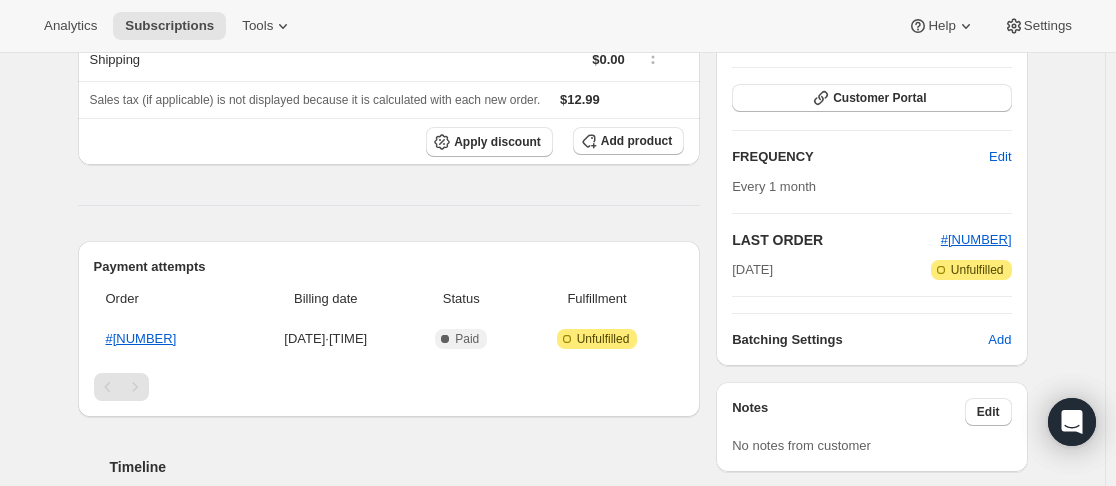 scroll, scrollTop: 0, scrollLeft: 0, axis: both 